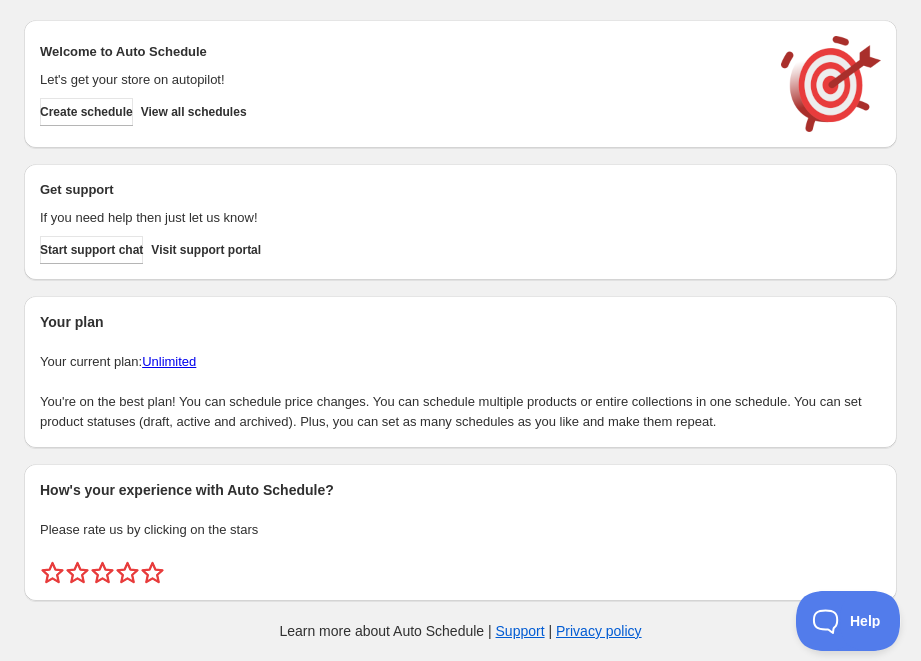 scroll, scrollTop: 0, scrollLeft: 0, axis: both 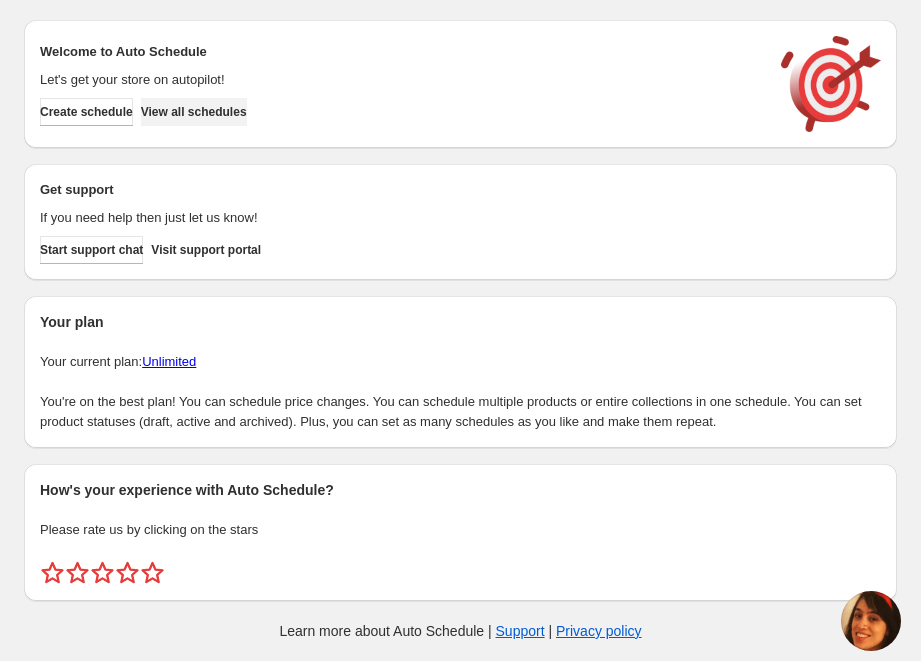 click on "View all schedules" at bounding box center (194, 112) 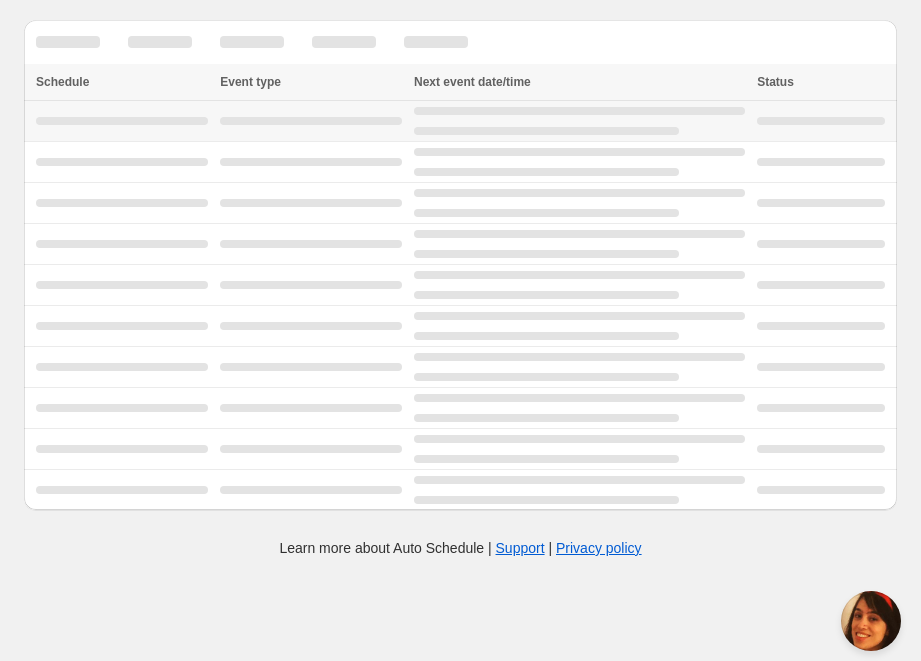 scroll, scrollTop: 0, scrollLeft: 0, axis: both 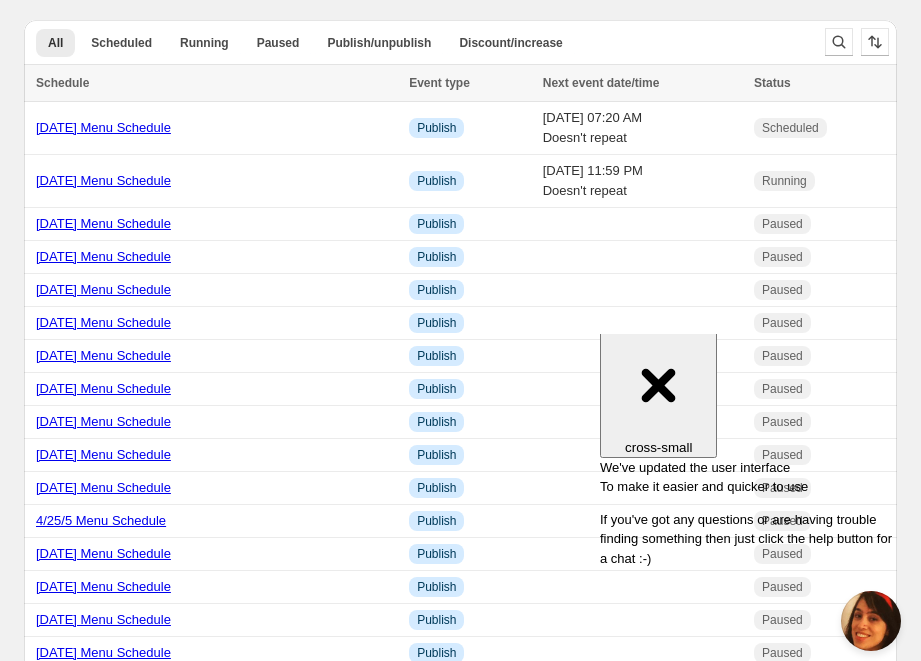 click on "Close cross-small" at bounding box center (658, 387) 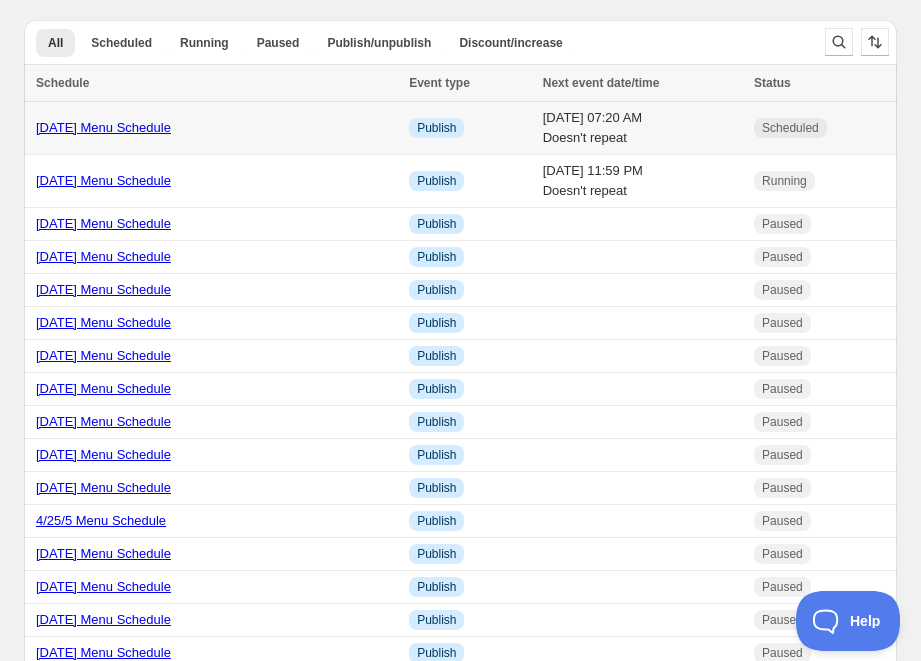 click on "7/18/25 Menu Schedule" at bounding box center (103, 127) 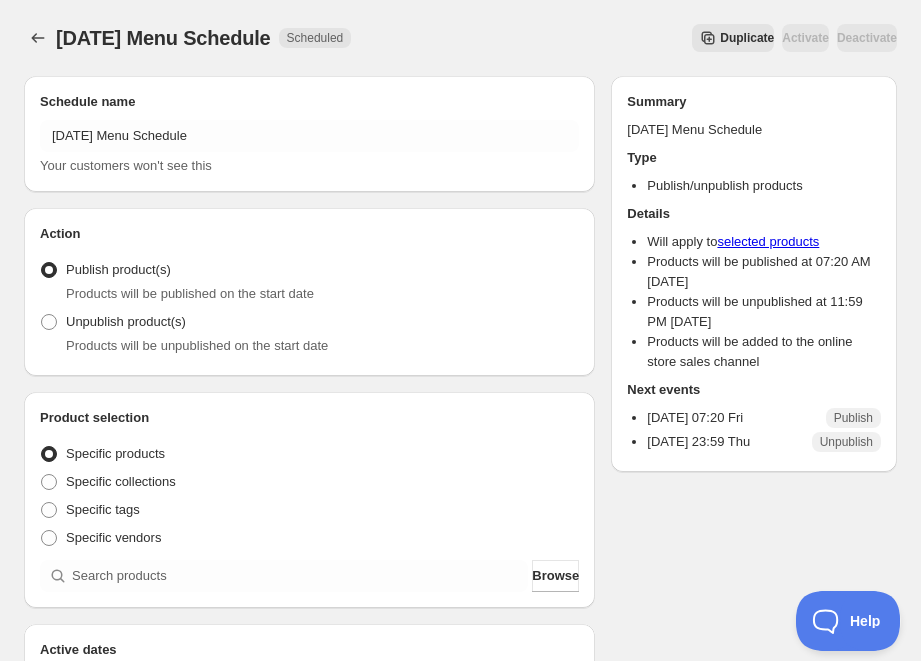 click on "Duplicate" at bounding box center [747, 38] 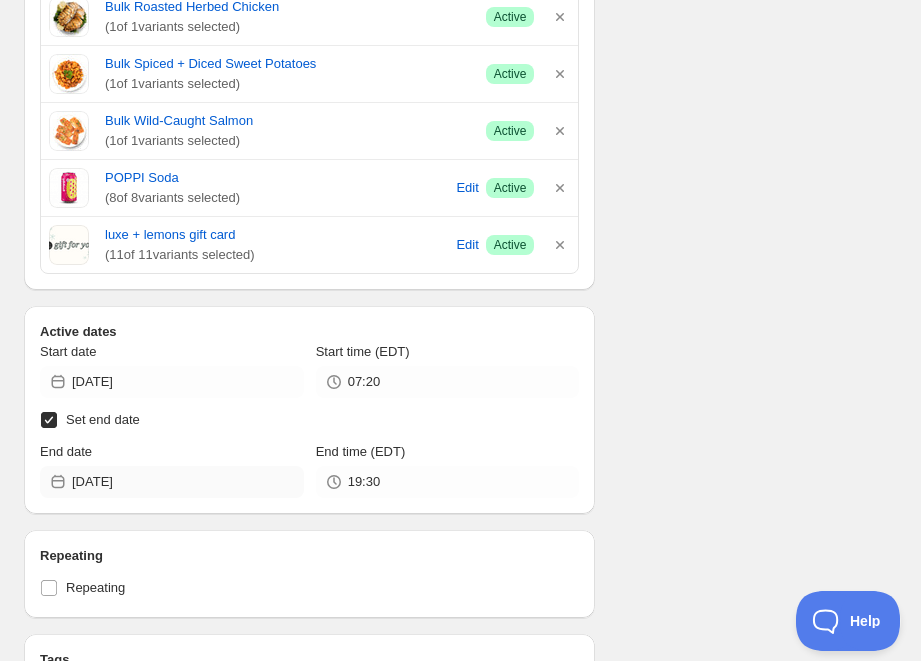 scroll, scrollTop: 1025, scrollLeft: 0, axis: vertical 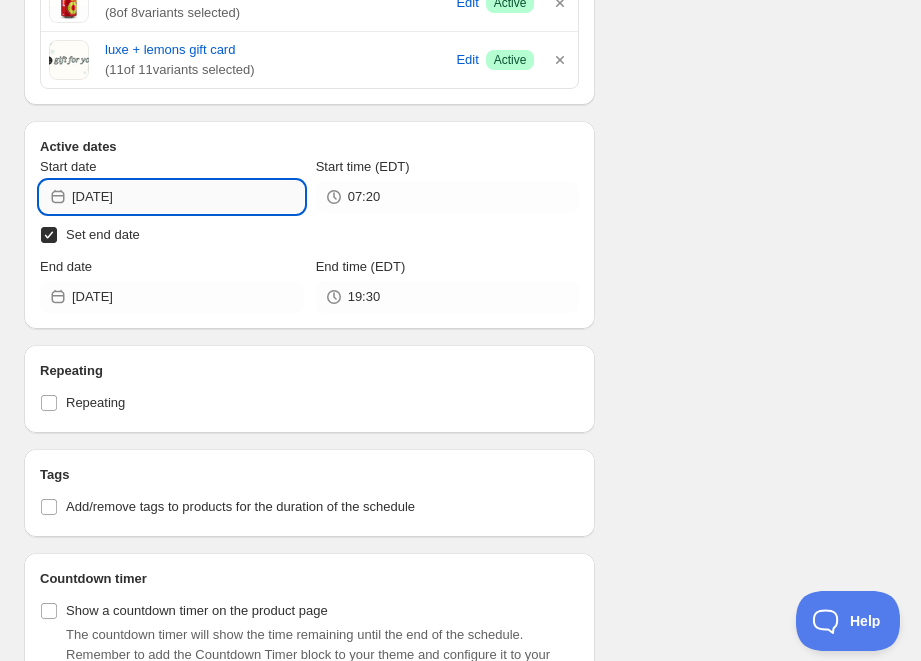click on "2025-07-18" at bounding box center [188, 197] 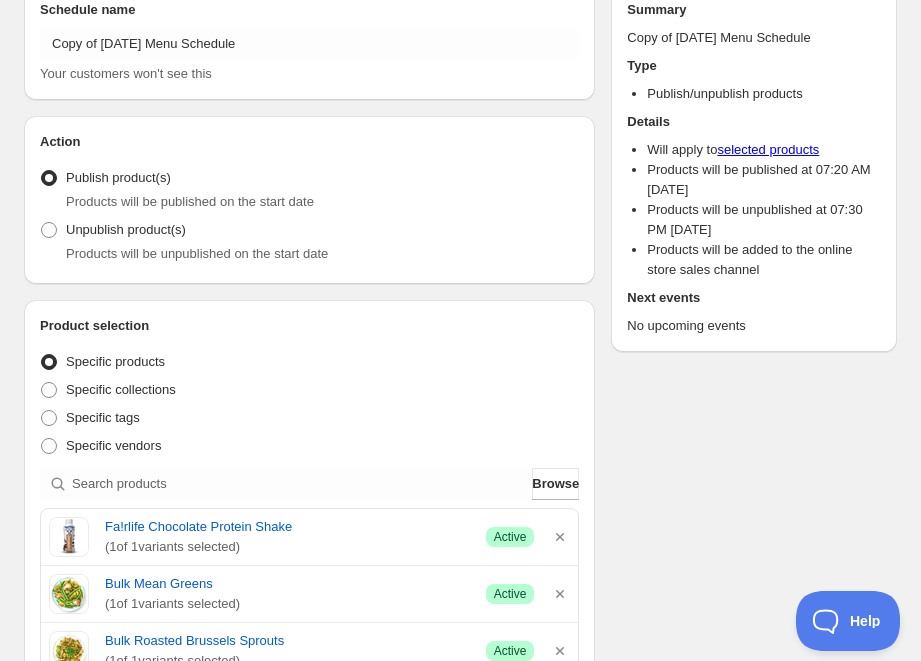 scroll, scrollTop: 0, scrollLeft: 0, axis: both 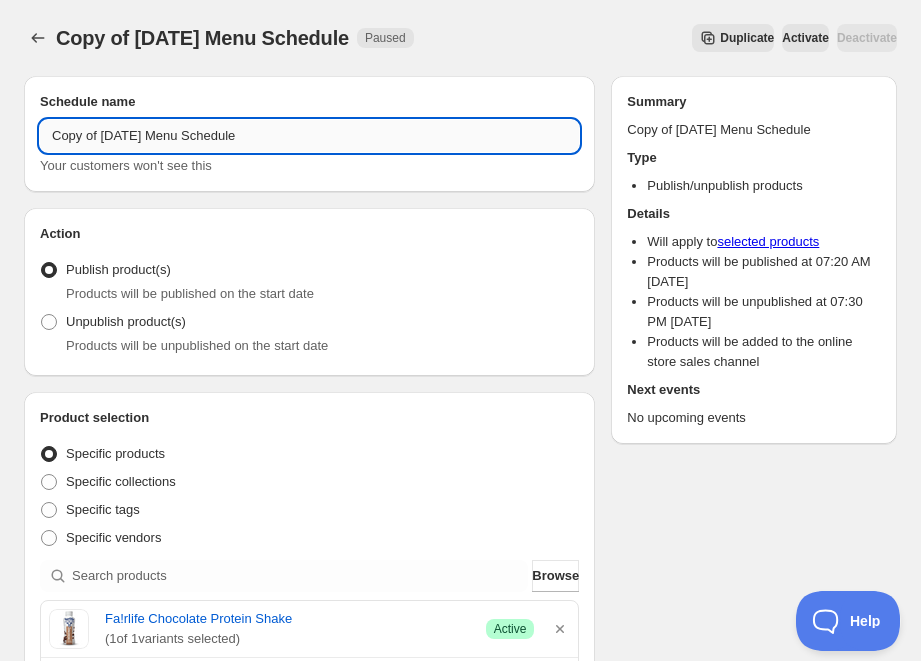 click on "Copy of 7/18/25 Menu Schedule" at bounding box center (309, 136) 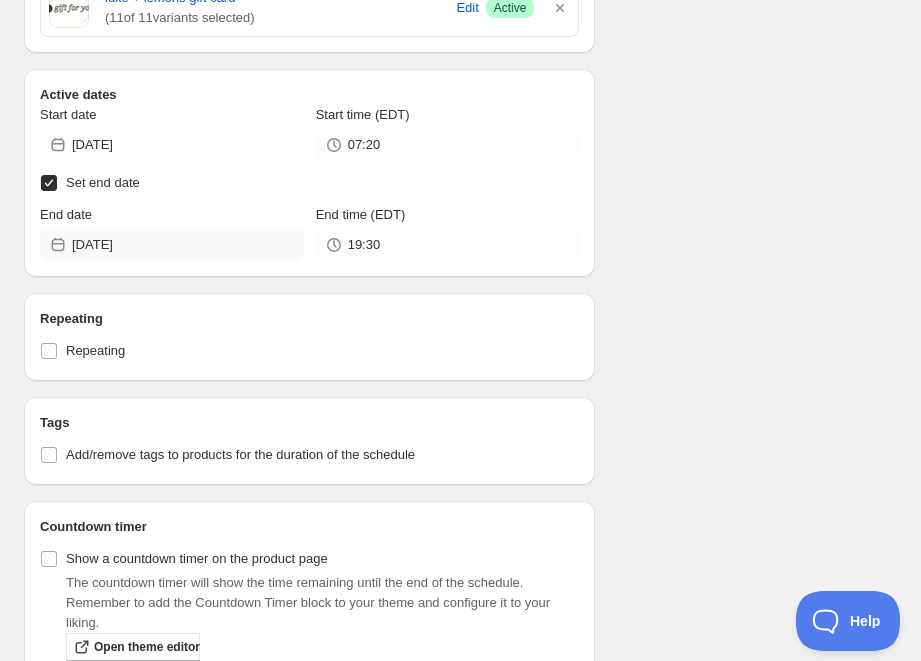 scroll, scrollTop: 932, scrollLeft: 0, axis: vertical 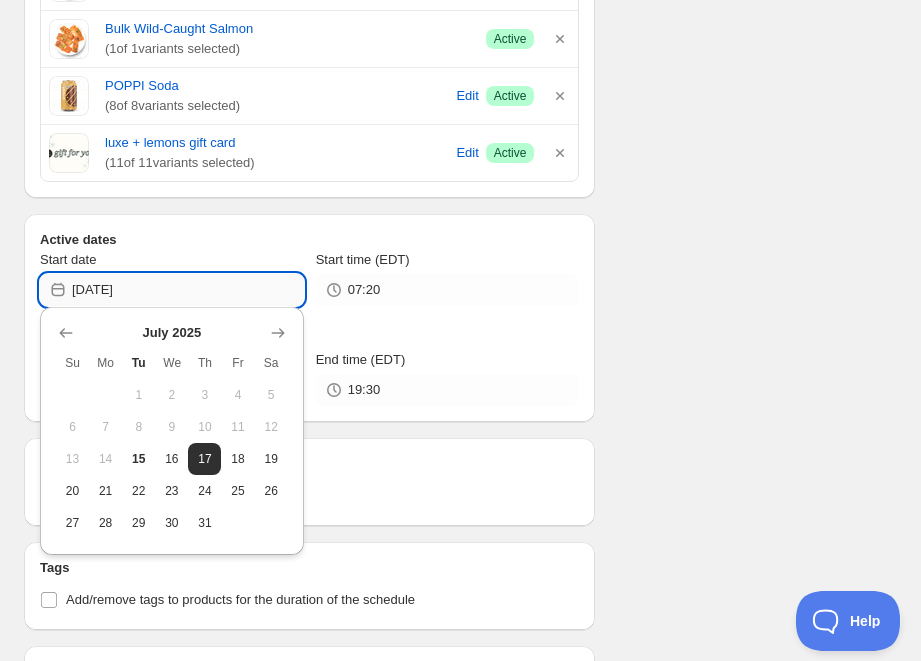 click on "2025-07-18" at bounding box center (188, 290) 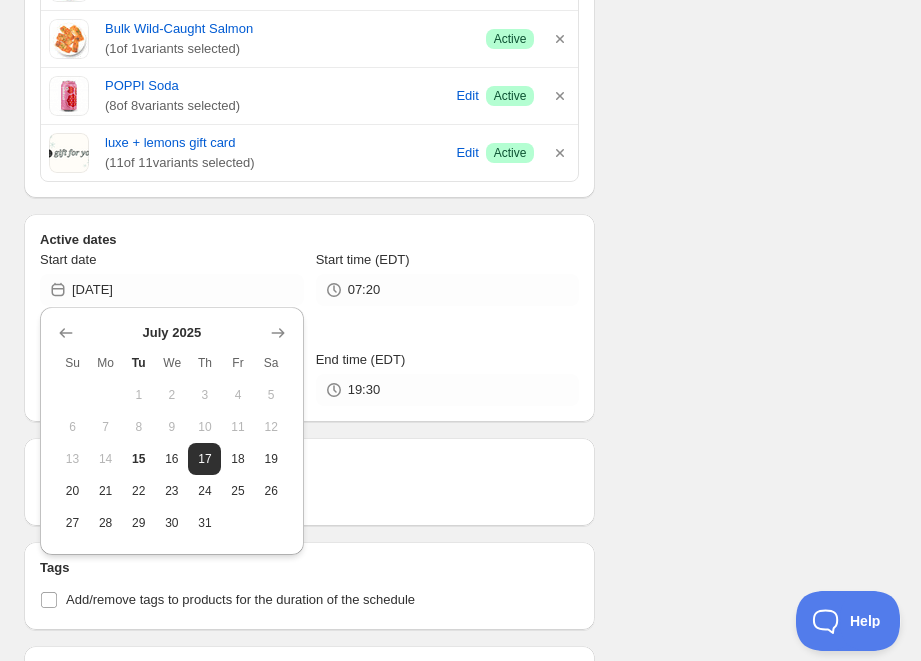 click on "25" at bounding box center [237, 491] 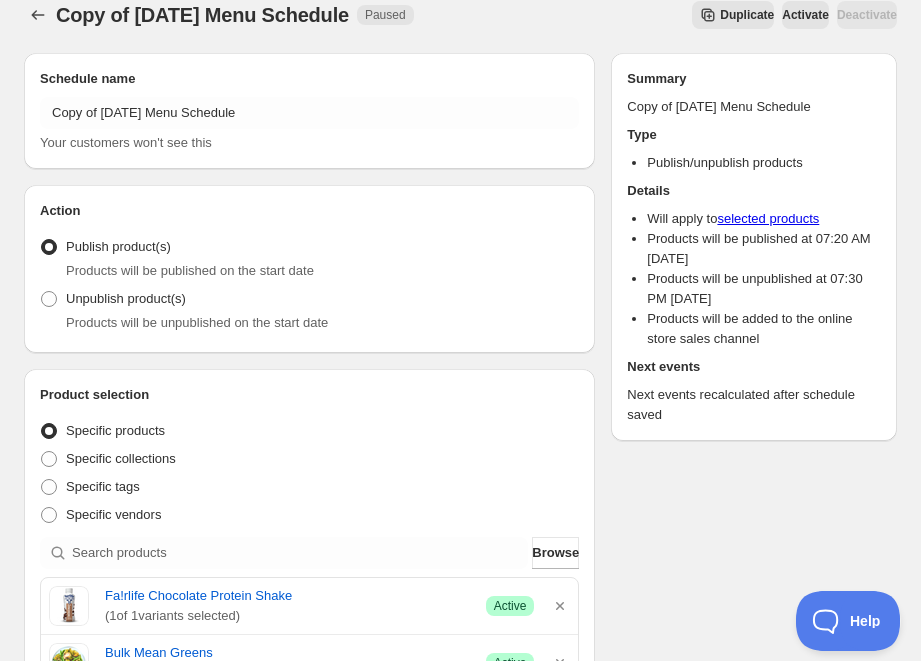 scroll, scrollTop: 0, scrollLeft: 0, axis: both 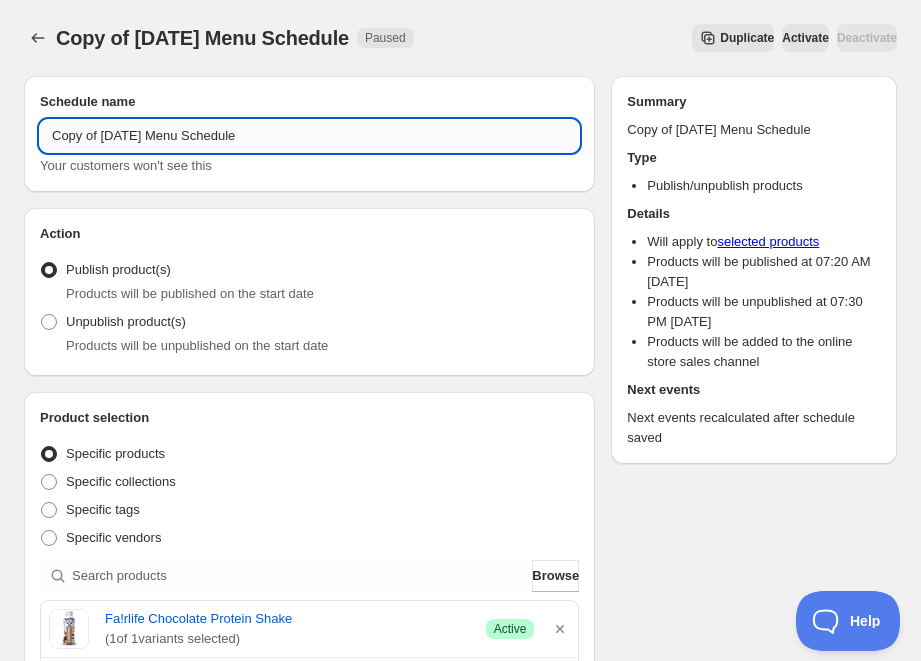 click on "Copy of 7/18/25 Menu Schedule" at bounding box center (309, 136) 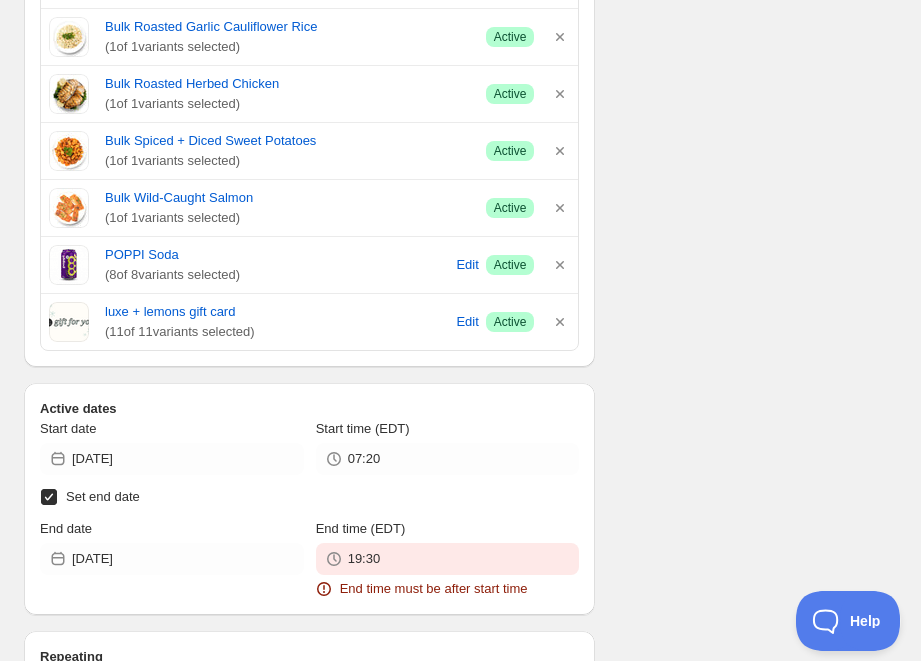 scroll, scrollTop: 982, scrollLeft: 0, axis: vertical 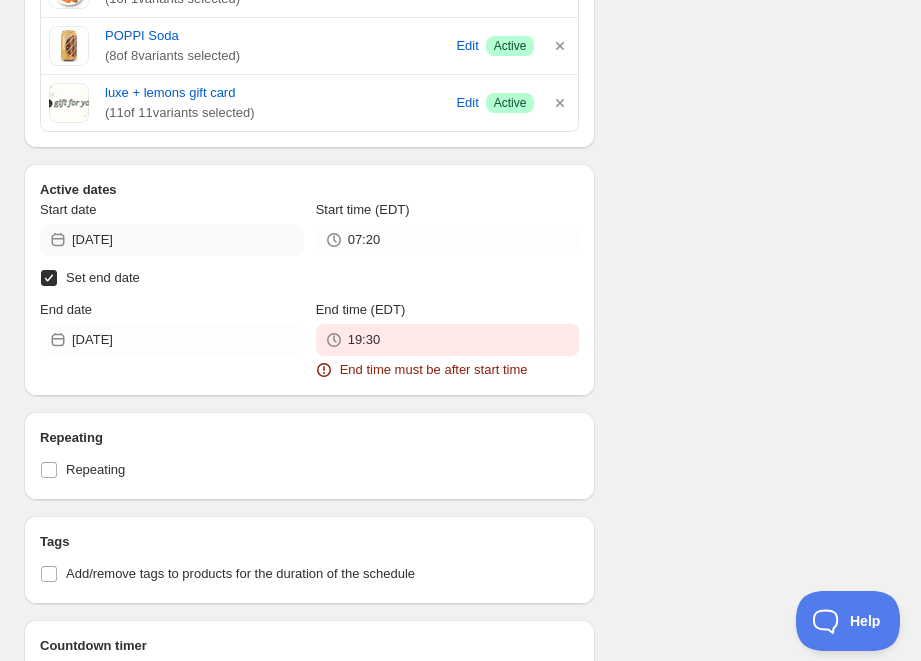 type on "Copy of 7/25/25 Menu Schedule" 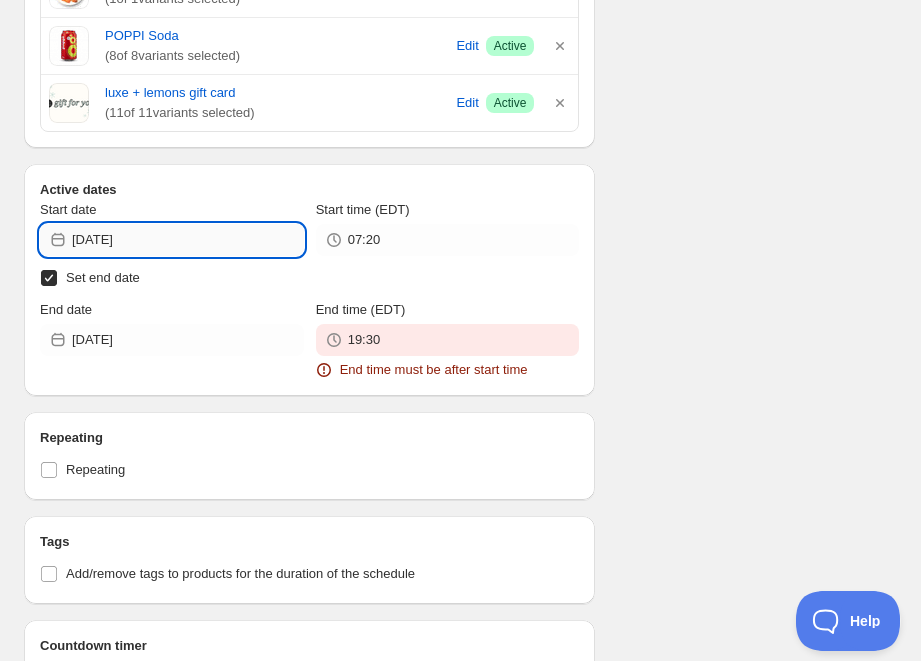 click on "2025-07-25" at bounding box center [188, 240] 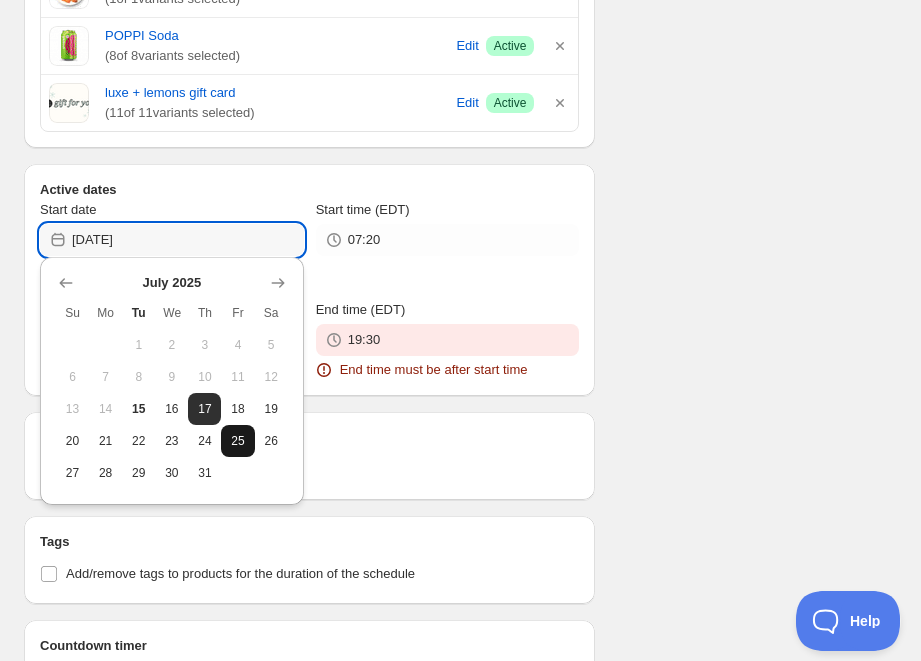 click on "25" at bounding box center (237, 441) 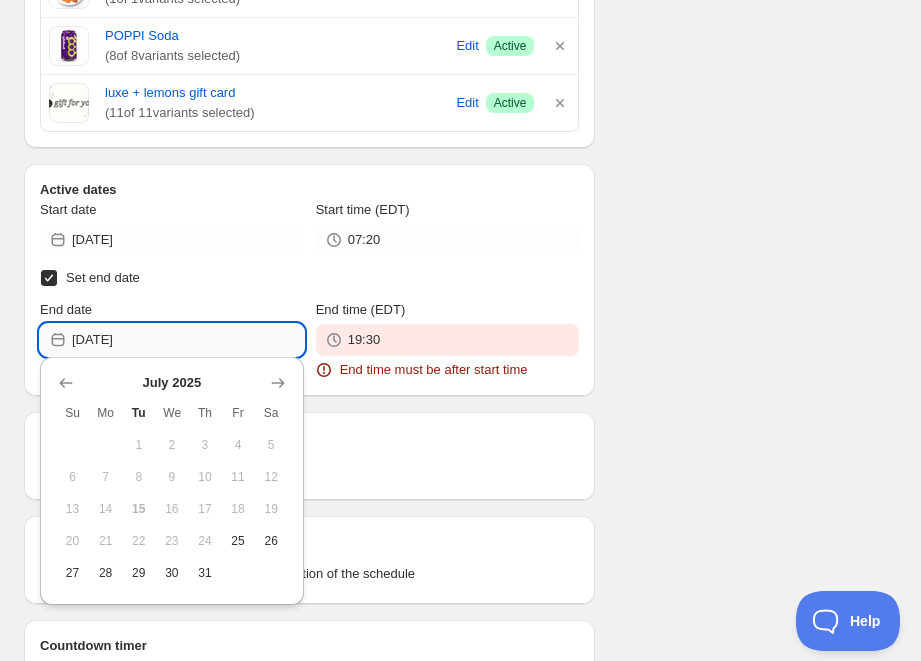 click on "2025-07-15" at bounding box center [188, 340] 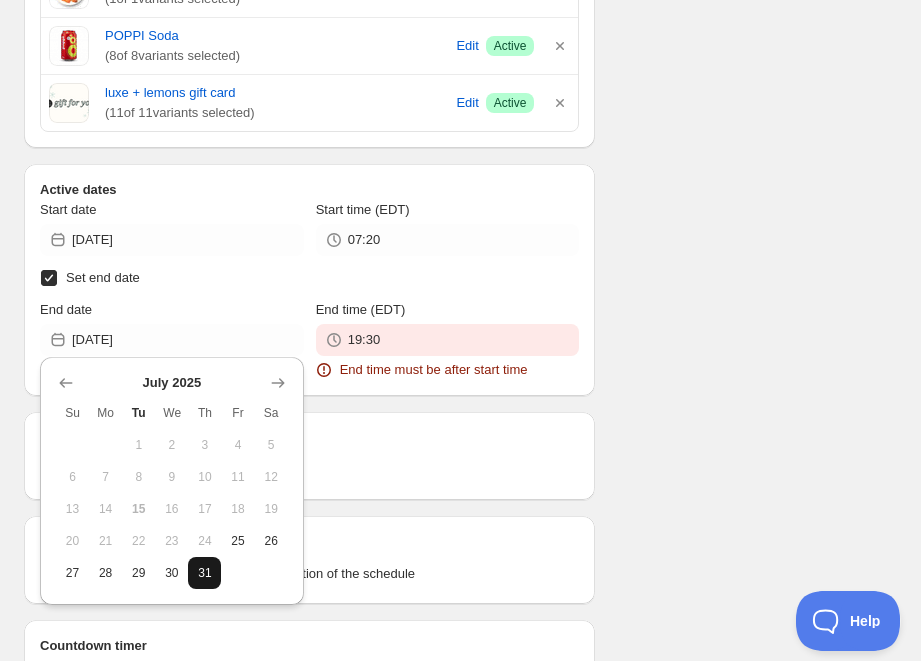 click on "31" at bounding box center (204, 573) 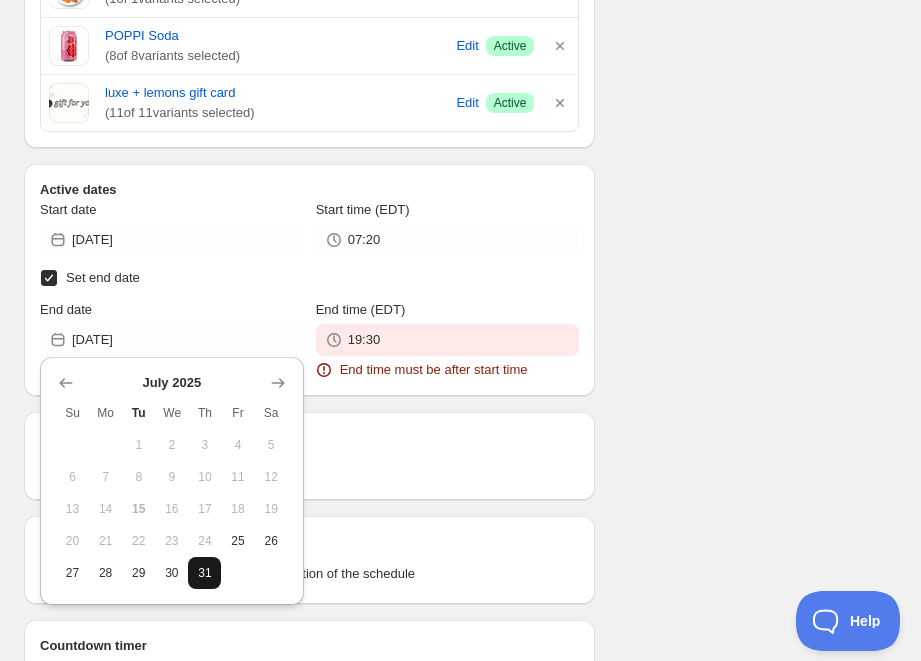 type on "2025-07-31" 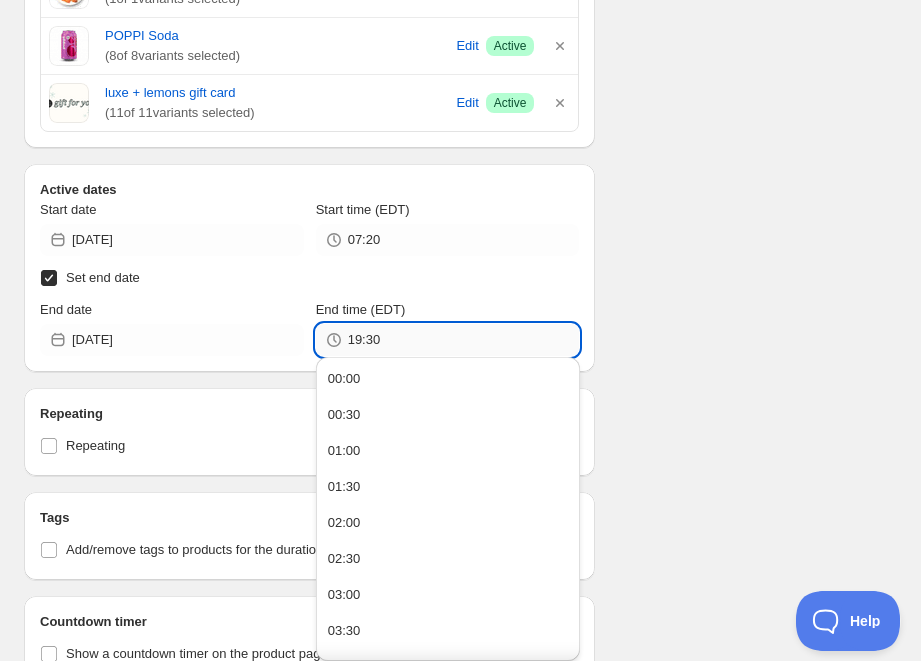 click on "19:30" at bounding box center [464, 340] 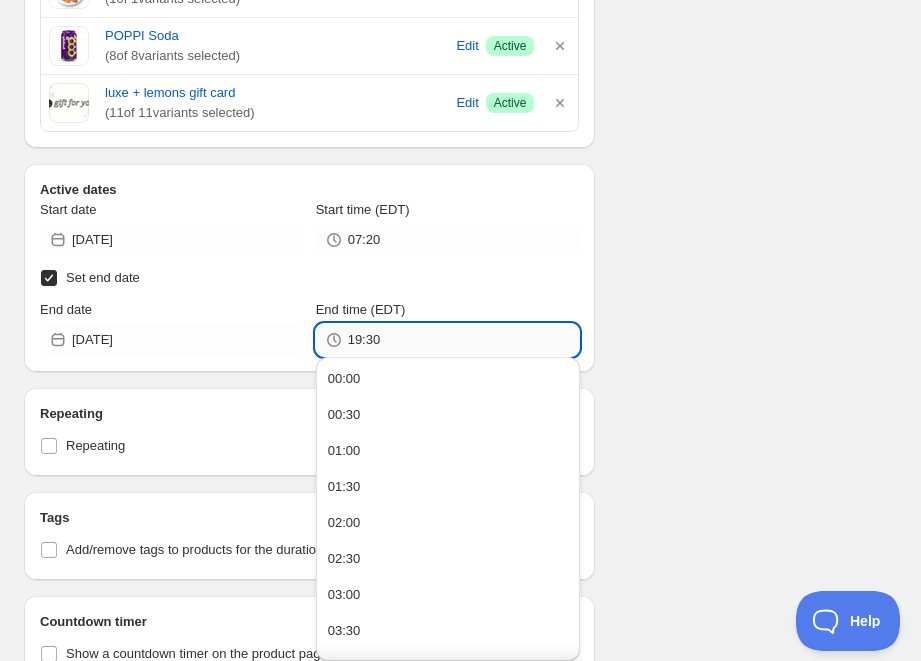 click on "19:30" at bounding box center [464, 340] 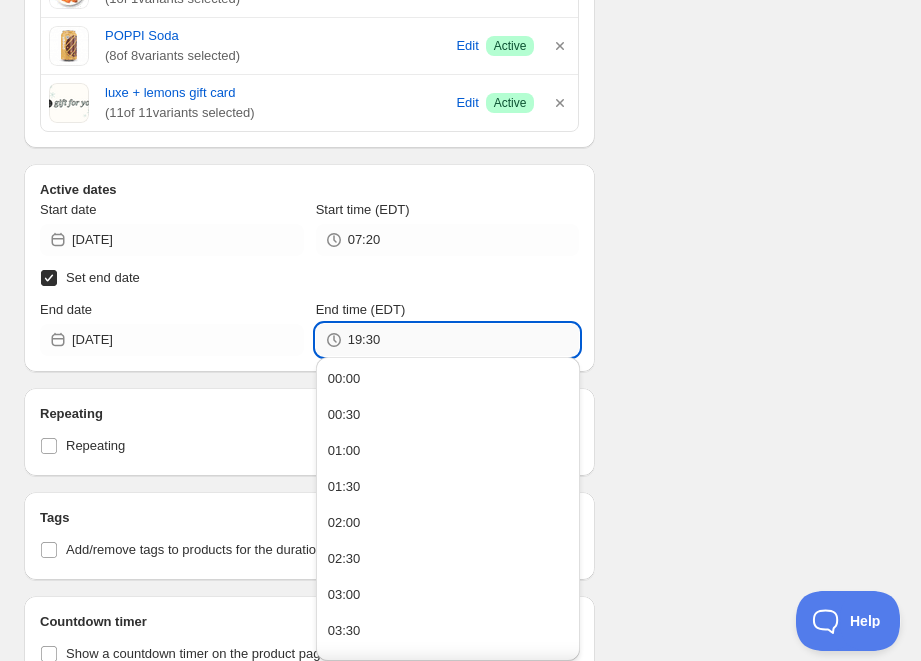 click on "19:30" at bounding box center (464, 340) 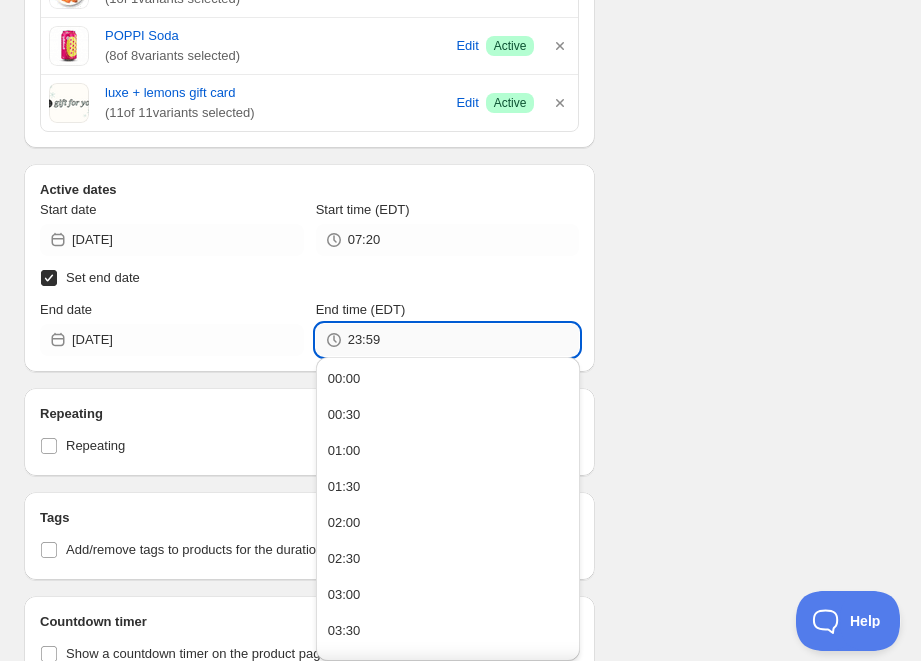 type on "23:59" 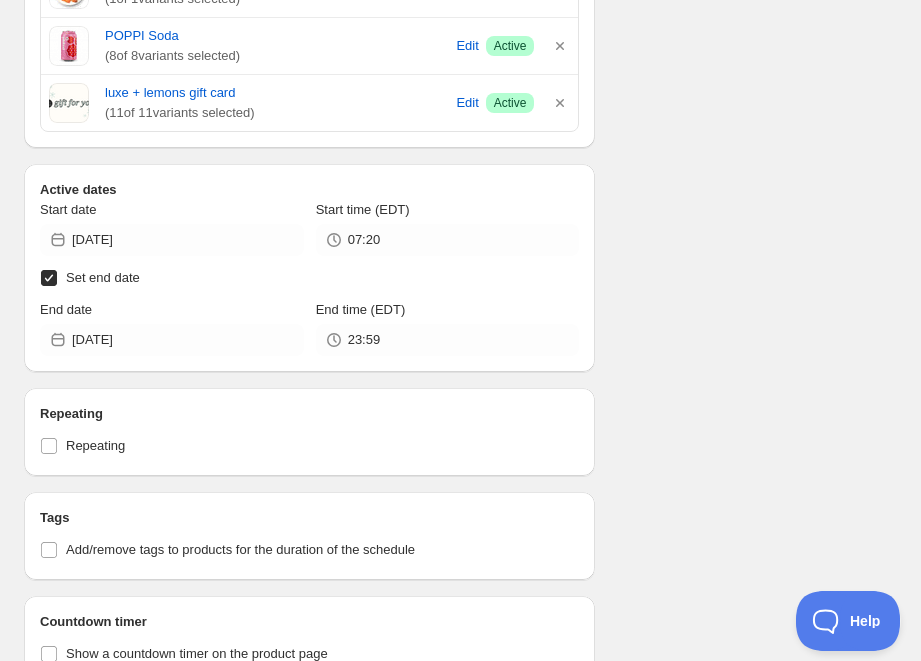 click on "Schedule name Copy of 7/25/25 Menu Schedule Your customers won't see this Action Action Publish product(s) Products will be published on the start date Unpublish product(s) Products will be unpublished on the start date Product selection Entity type Specific products Specific collections Specific tags Specific vendors Browse Fa!rlife Chocolate Protein Shake ( 1  of   1  variants selected) Success Active Bulk Mean Greens ( 1  of   1  variants selected) Success Active Bulk Roasted Brussels Sprouts ( 1  of   1  variants selected) Success Active Bulk Roasted Garlic Cauliflower Rice ( 1  of   1  variants selected) Success Active Bulk Roasted Herbed Chicken ( 1  of   1  variants selected) Success Active Bulk Spiced + Diced Sweet Potatoes ( 1  of   1  variants selected) Success Active Bulk Wild-Caught Salmon ( 1  of   1  variants selected) Success Active POPPI Soda ( 8  of   8  variants selected) Edit Success Active luxe + lemons gift card ( 11  of   11  variants selected) Edit Success Active Active dates Start date" at bounding box center [452, 115] 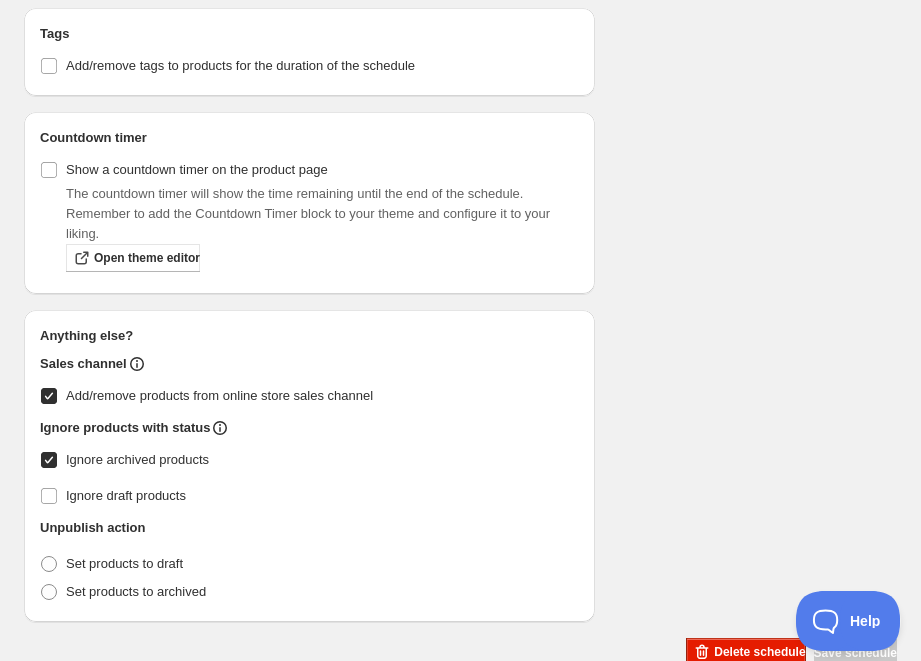 scroll, scrollTop: 1506, scrollLeft: 0, axis: vertical 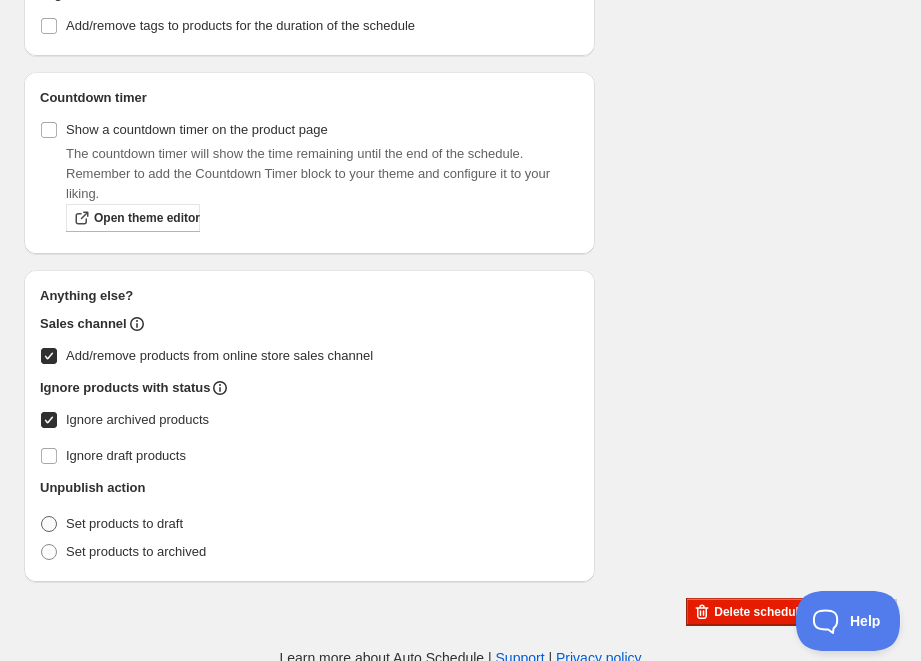 click on "Set products to draft" at bounding box center [124, 523] 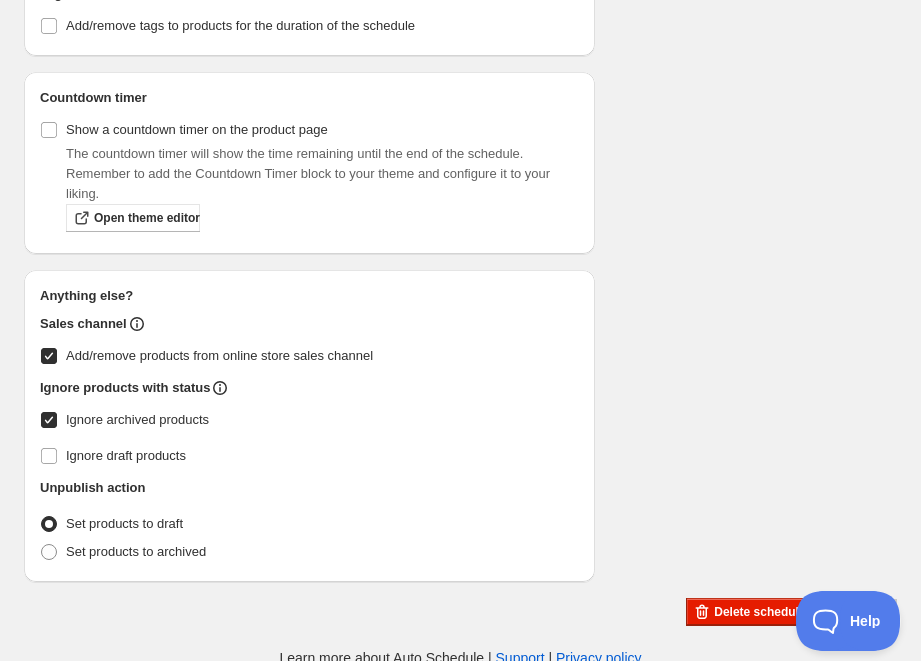 radio on "true" 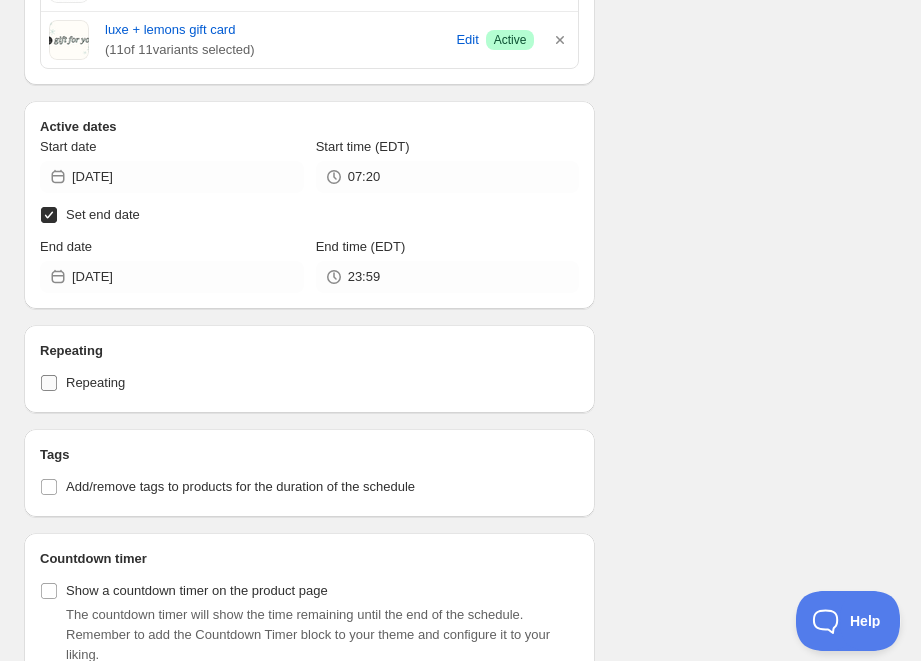 scroll, scrollTop: 0, scrollLeft: 0, axis: both 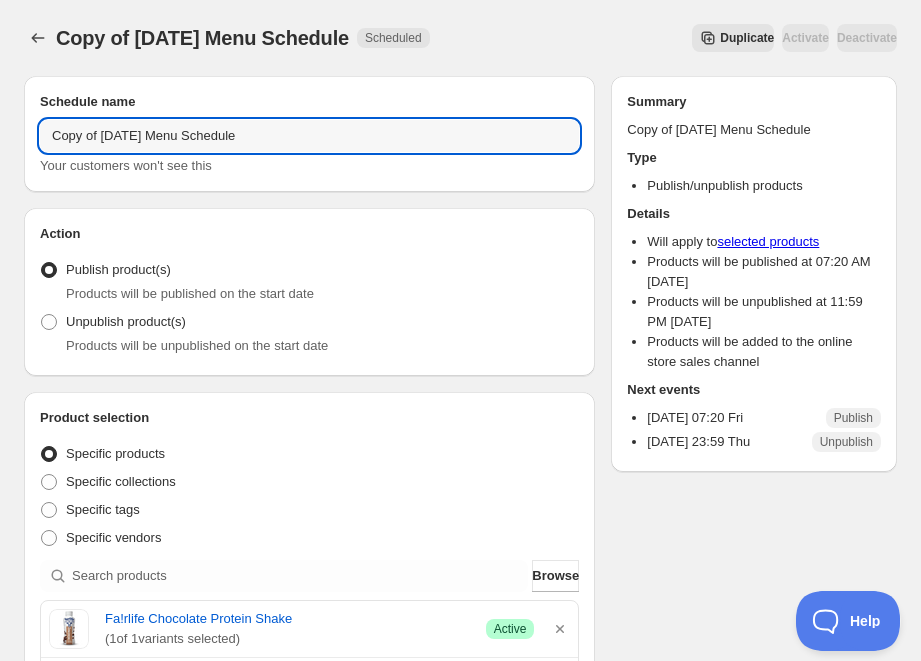 drag, startPoint x: 104, startPoint y: 134, endPoint x: 26, endPoint y: 133, distance: 78.00641 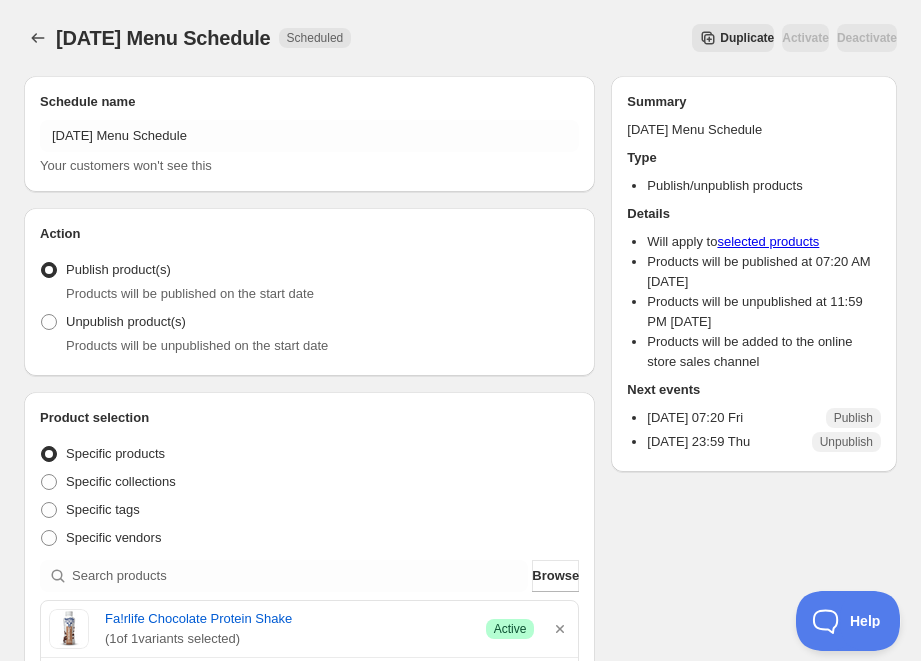 click on "Duplicate Activate Deactivate" at bounding box center (632, 38) 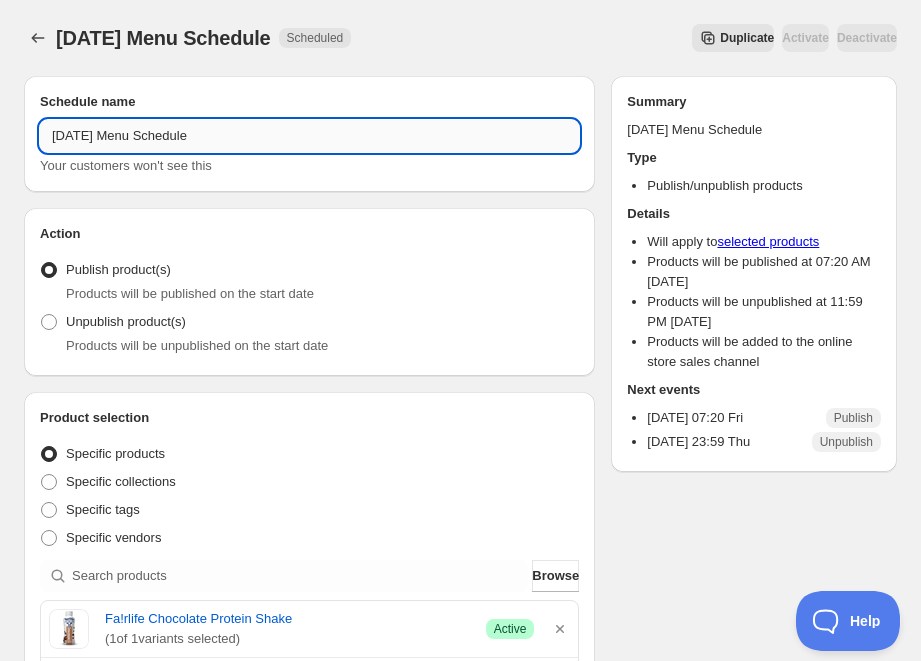 click on "7/25/25 Menu Schedule" at bounding box center (309, 136) 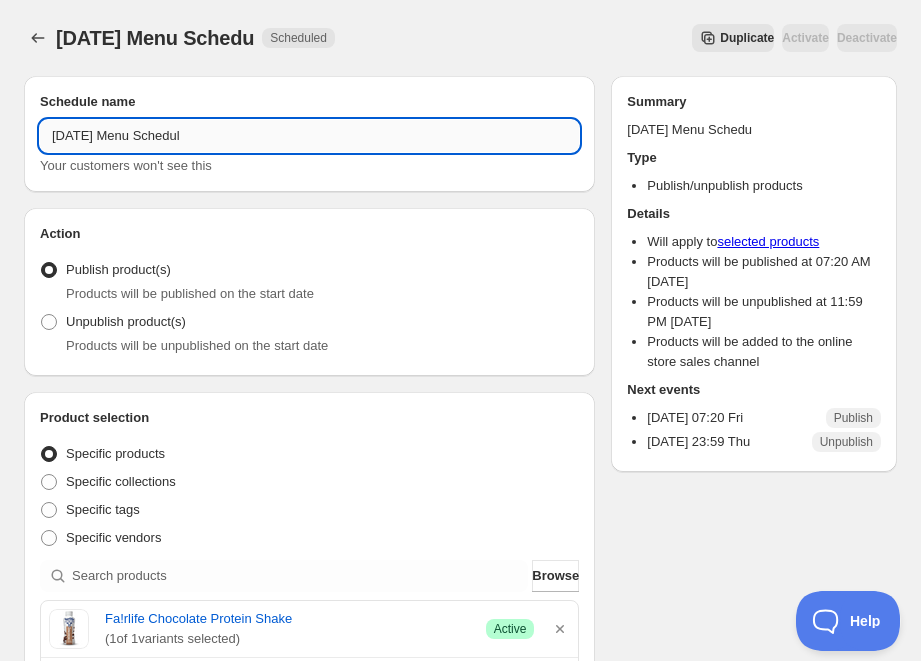 type on "7/25/25 Menu Schedule" 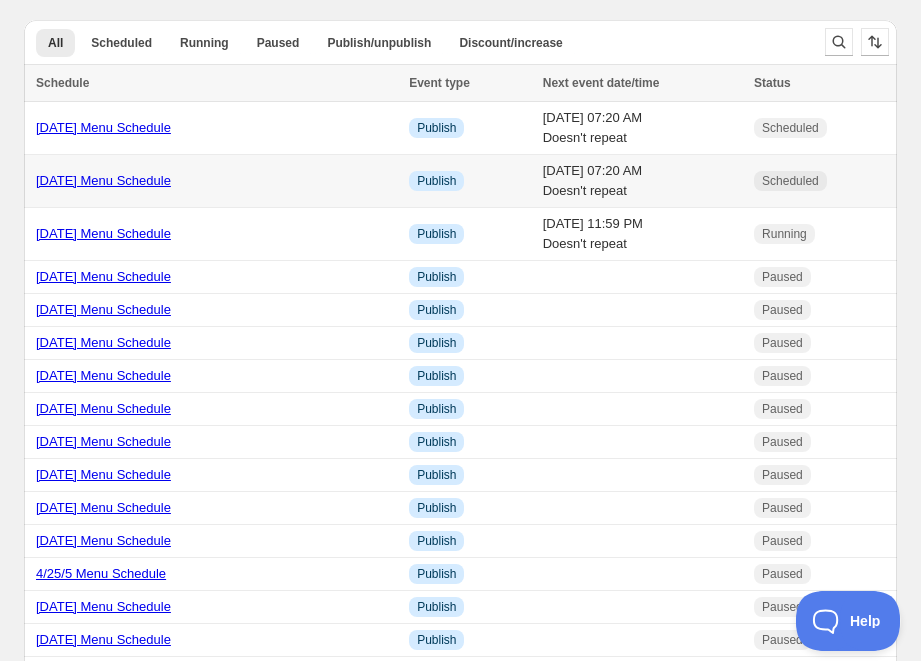 click on "7/18/25 Menu Schedule" at bounding box center (103, 180) 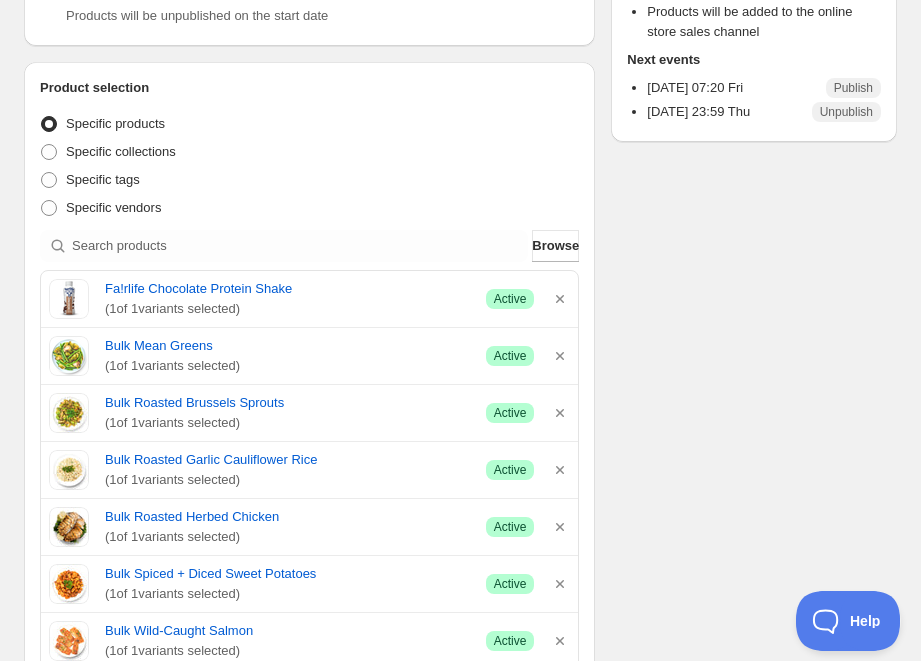 scroll, scrollTop: 276, scrollLeft: 0, axis: vertical 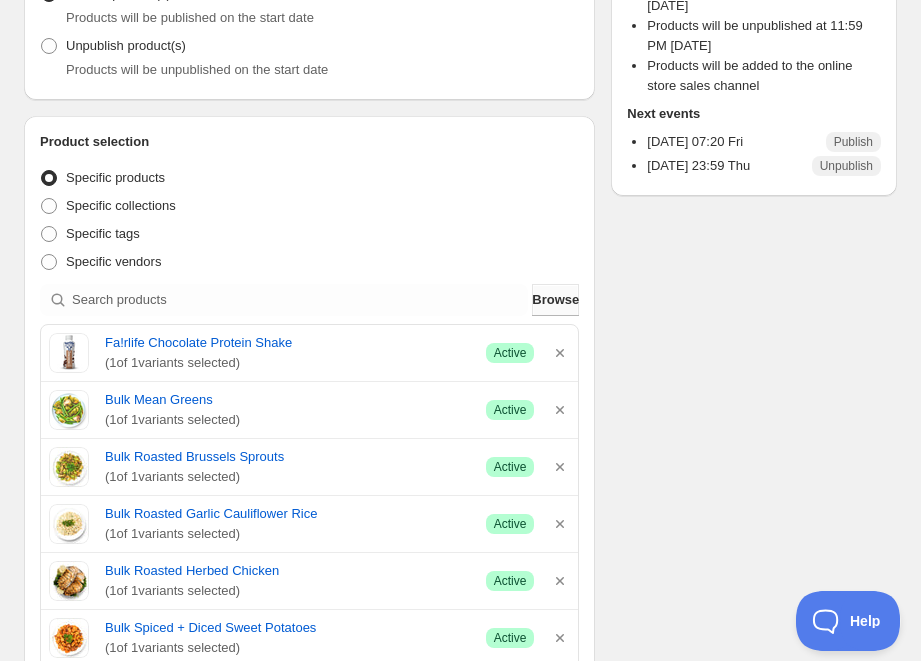 click on "Browse" at bounding box center [555, 300] 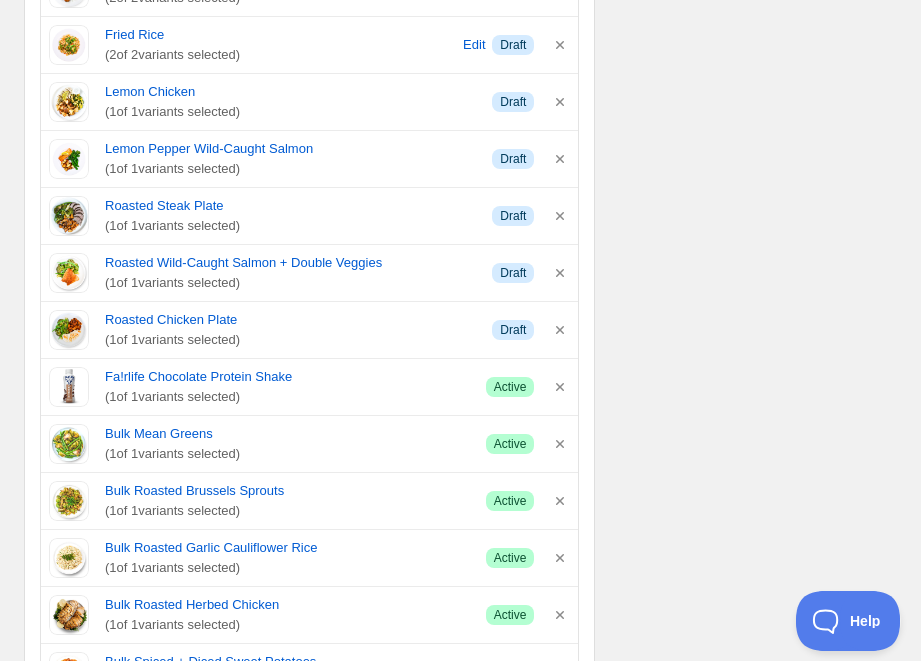 scroll, scrollTop: 2106, scrollLeft: 0, axis: vertical 